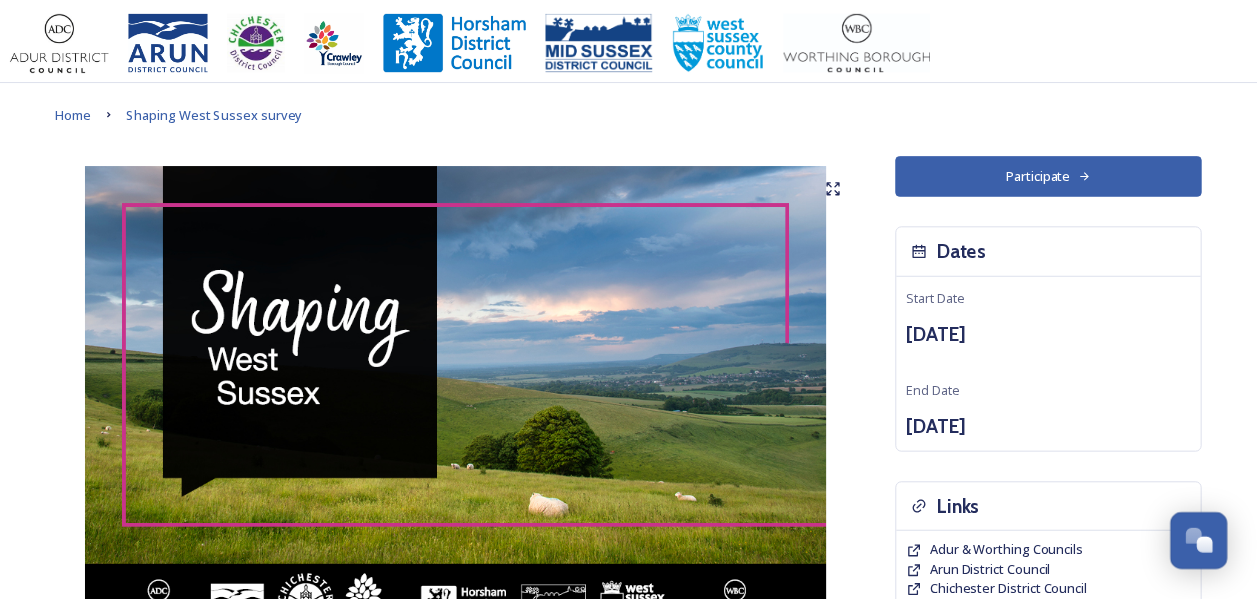scroll, scrollTop: 0, scrollLeft: 0, axis: both 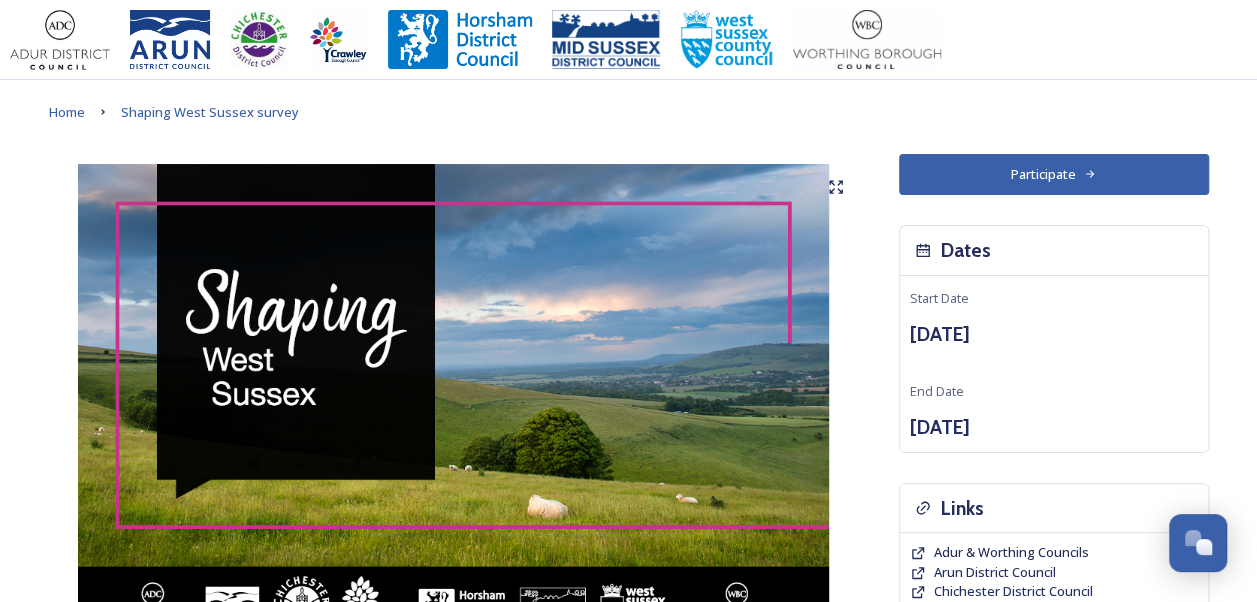 click on "Participate" at bounding box center [1054, 174] 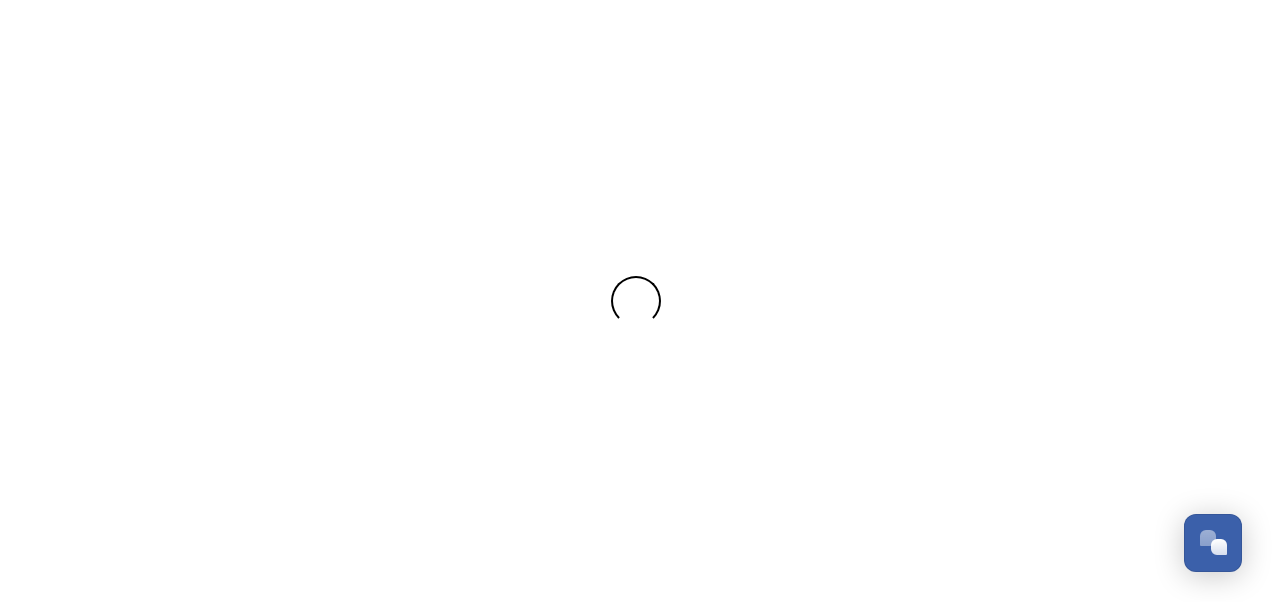 scroll, scrollTop: 0, scrollLeft: 0, axis: both 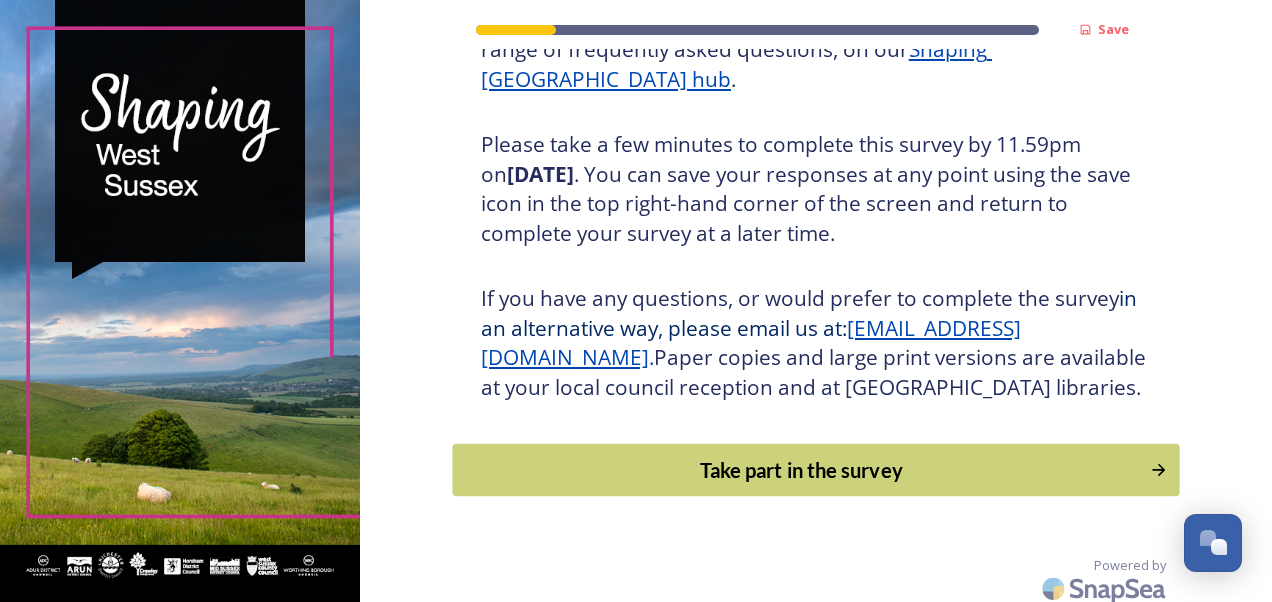 click on "Take part in the survey" at bounding box center (801, 470) 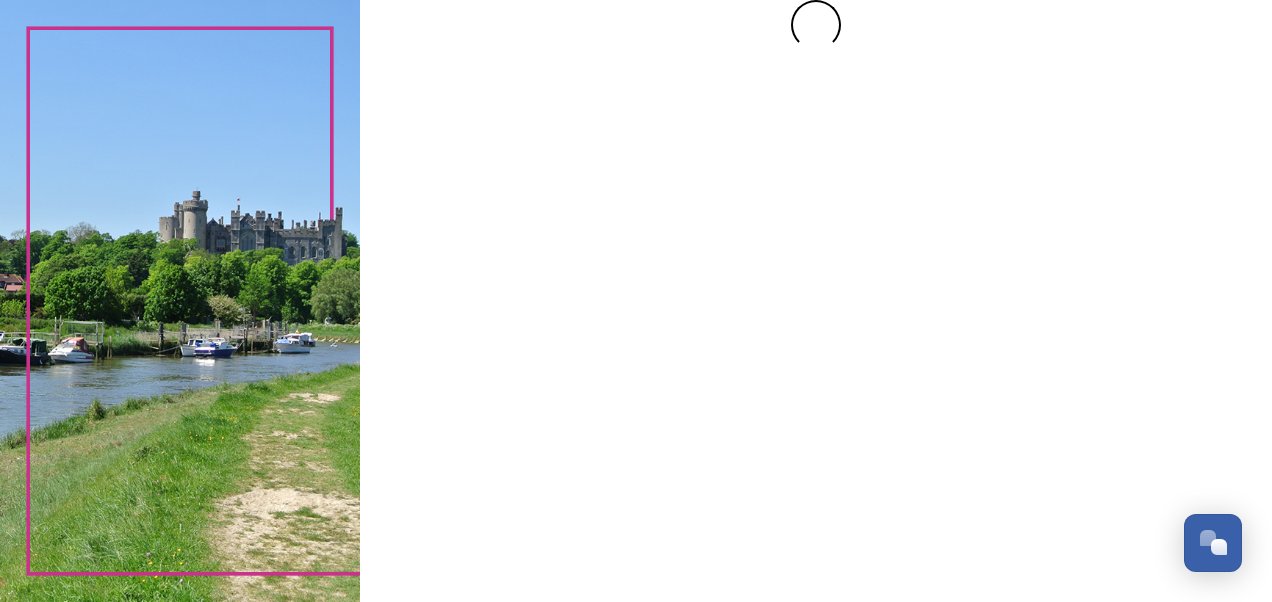 scroll, scrollTop: 0, scrollLeft: 0, axis: both 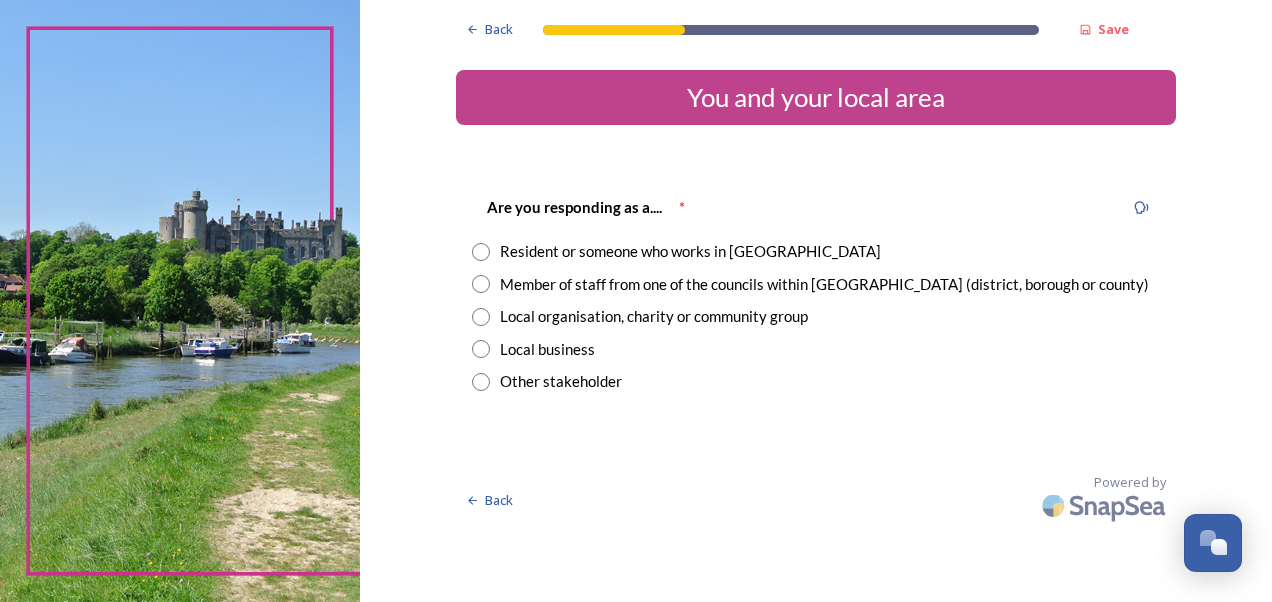 click at bounding box center [481, 284] 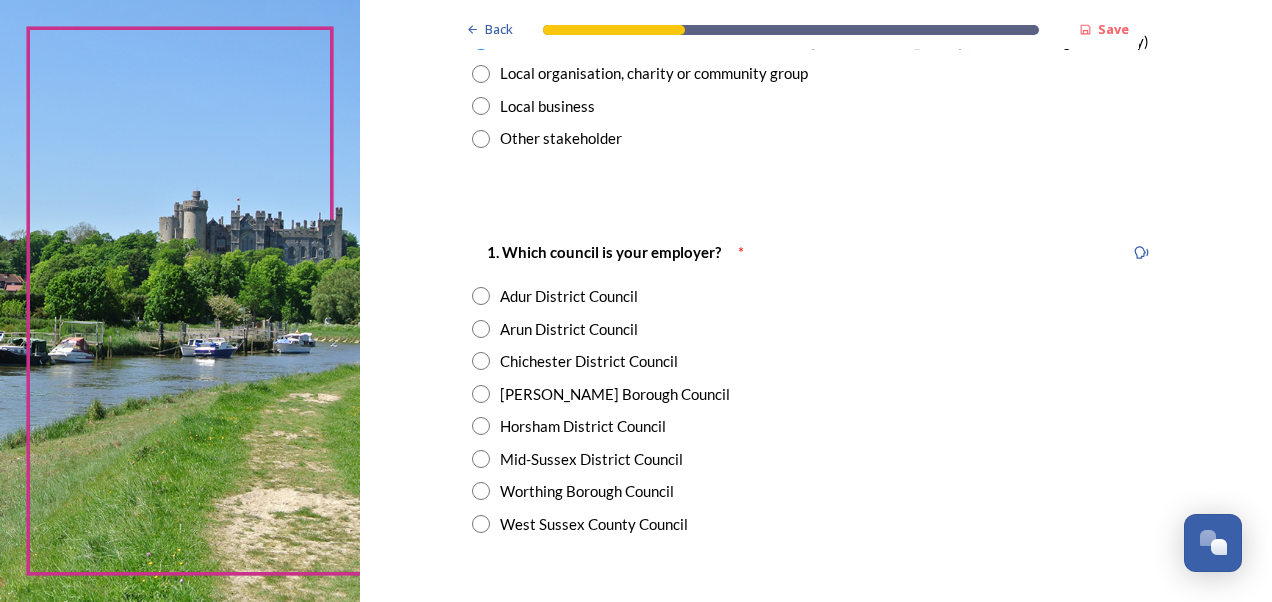 scroll, scrollTop: 283, scrollLeft: 0, axis: vertical 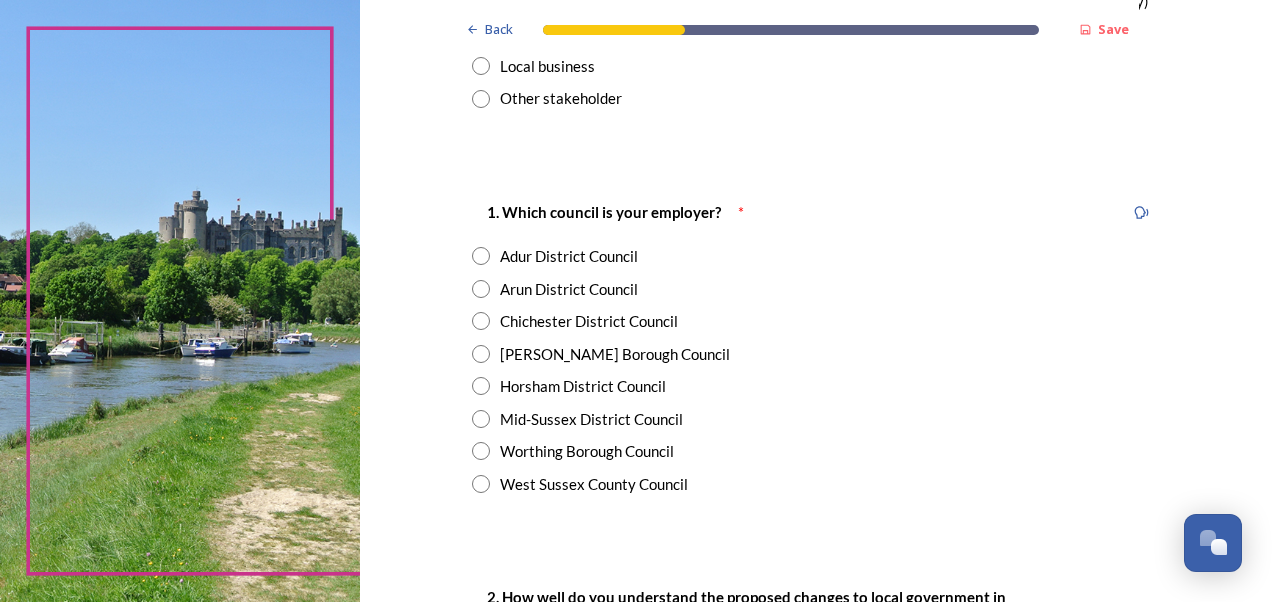 click at bounding box center [481, 484] 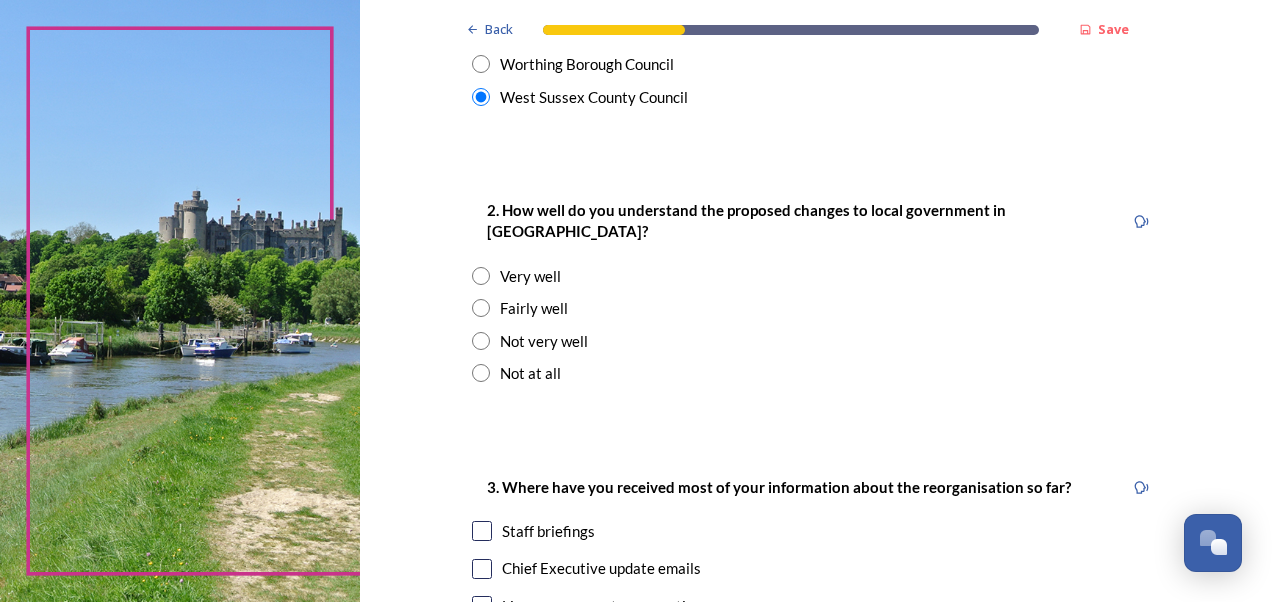 scroll, scrollTop: 672, scrollLeft: 0, axis: vertical 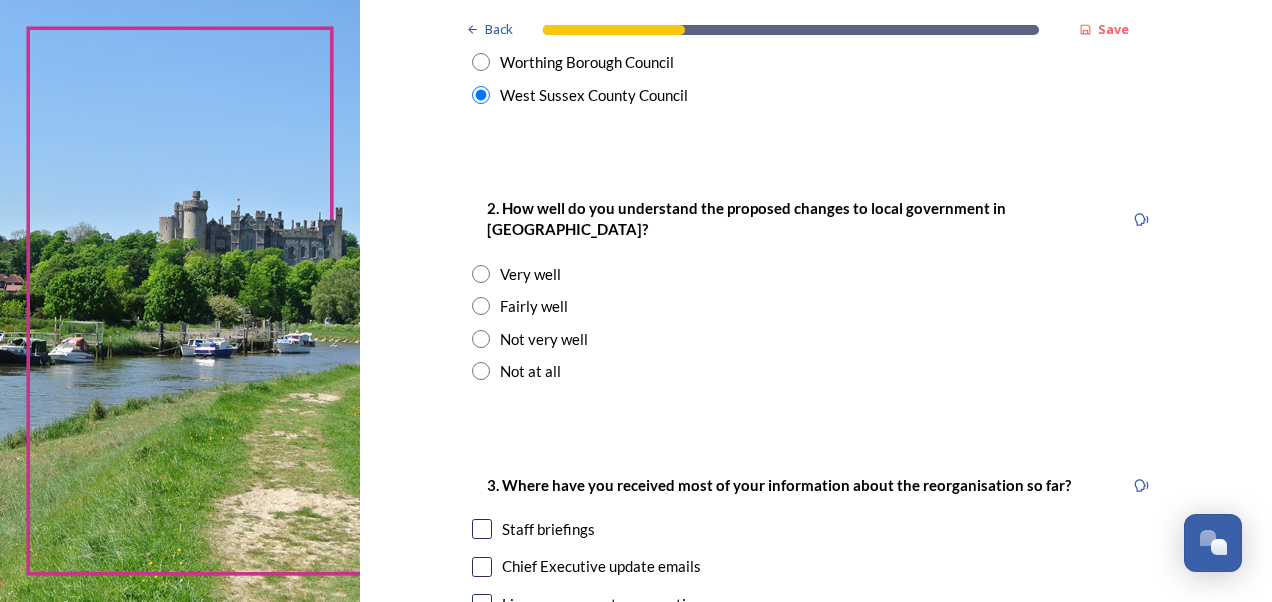 click at bounding box center [481, 339] 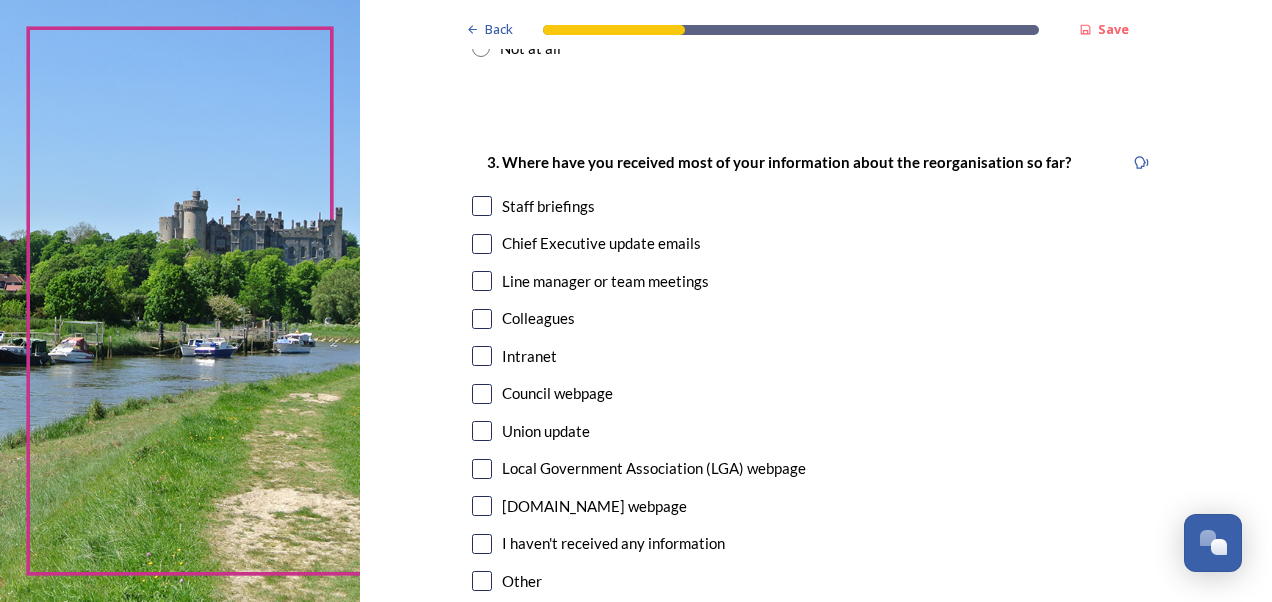 scroll, scrollTop: 996, scrollLeft: 0, axis: vertical 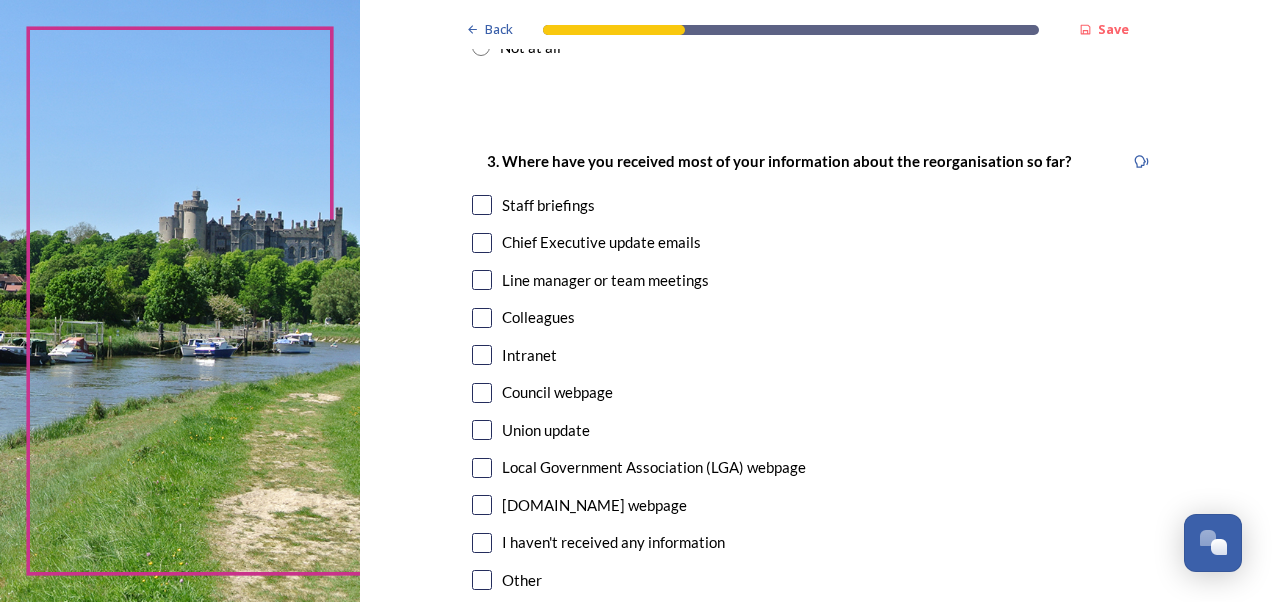click at bounding box center (482, 318) 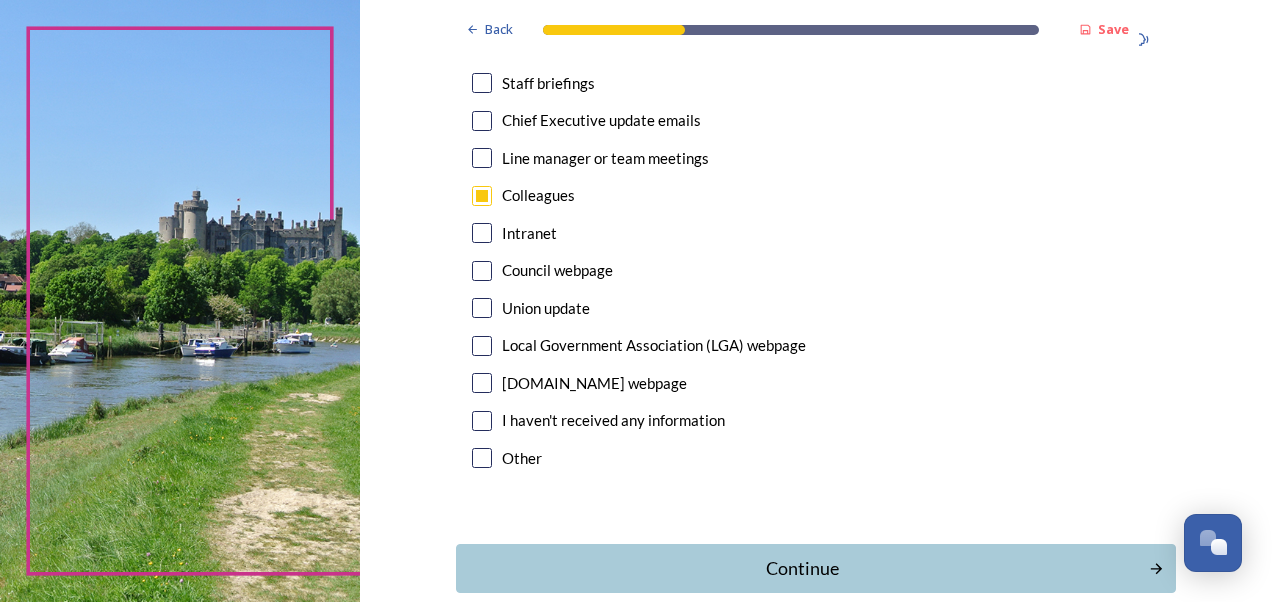 scroll, scrollTop: 1203, scrollLeft: 0, axis: vertical 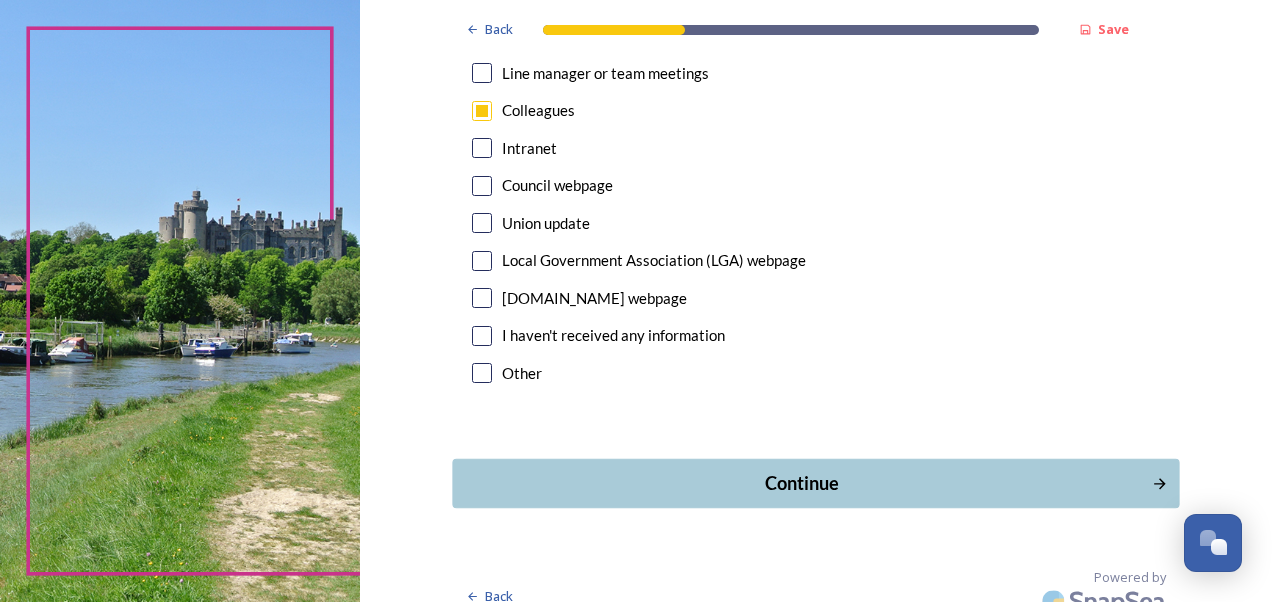 click on "Continue" at bounding box center [801, 483] 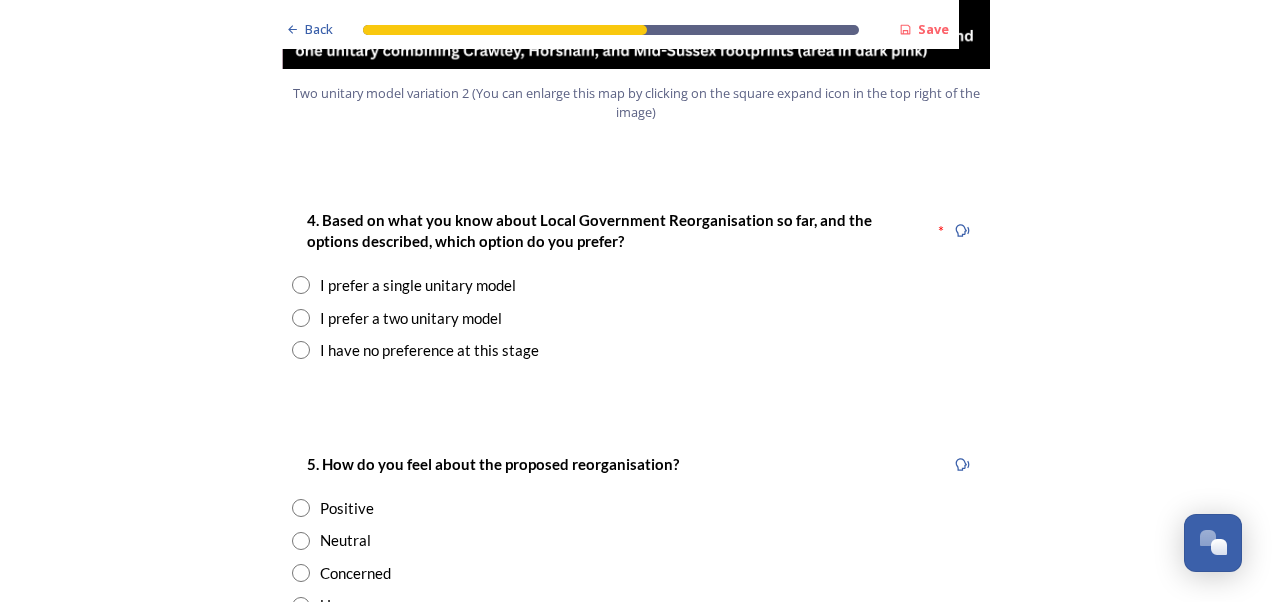 scroll, scrollTop: 2634, scrollLeft: 0, axis: vertical 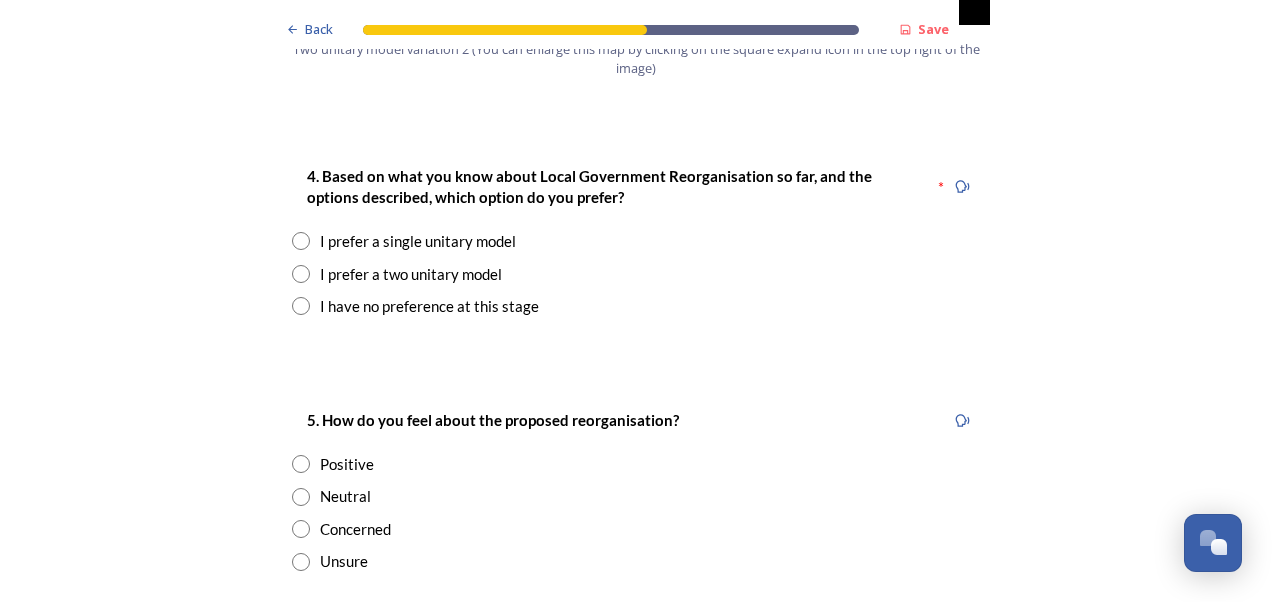 click at bounding box center (301, 241) 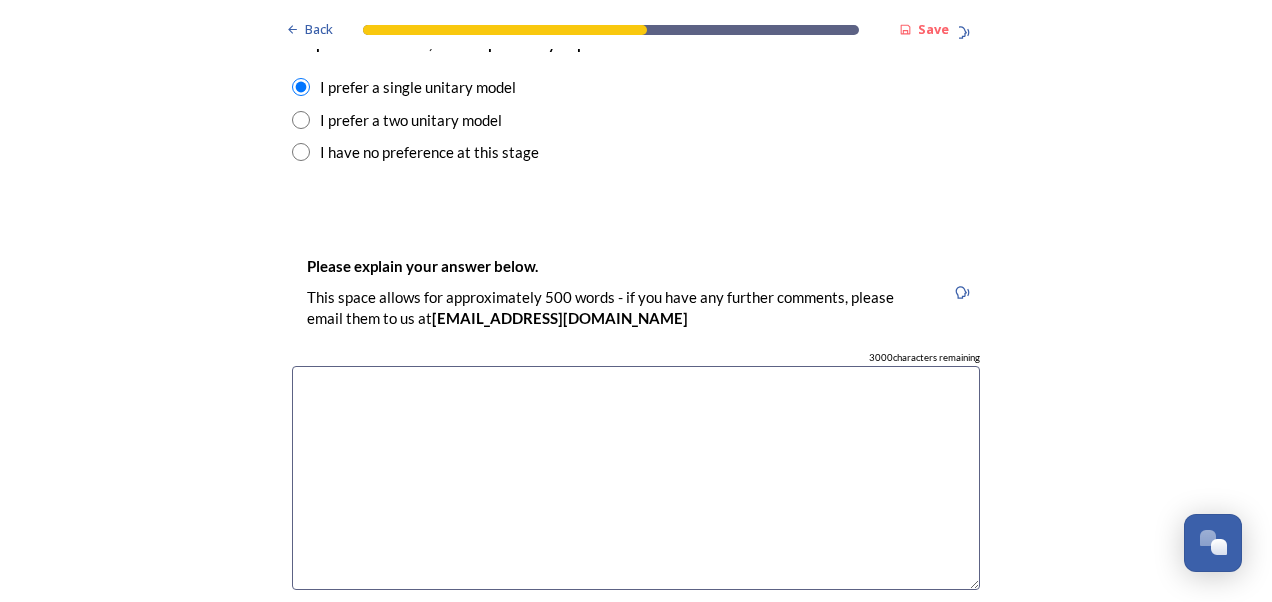 scroll, scrollTop: 2791, scrollLeft: 0, axis: vertical 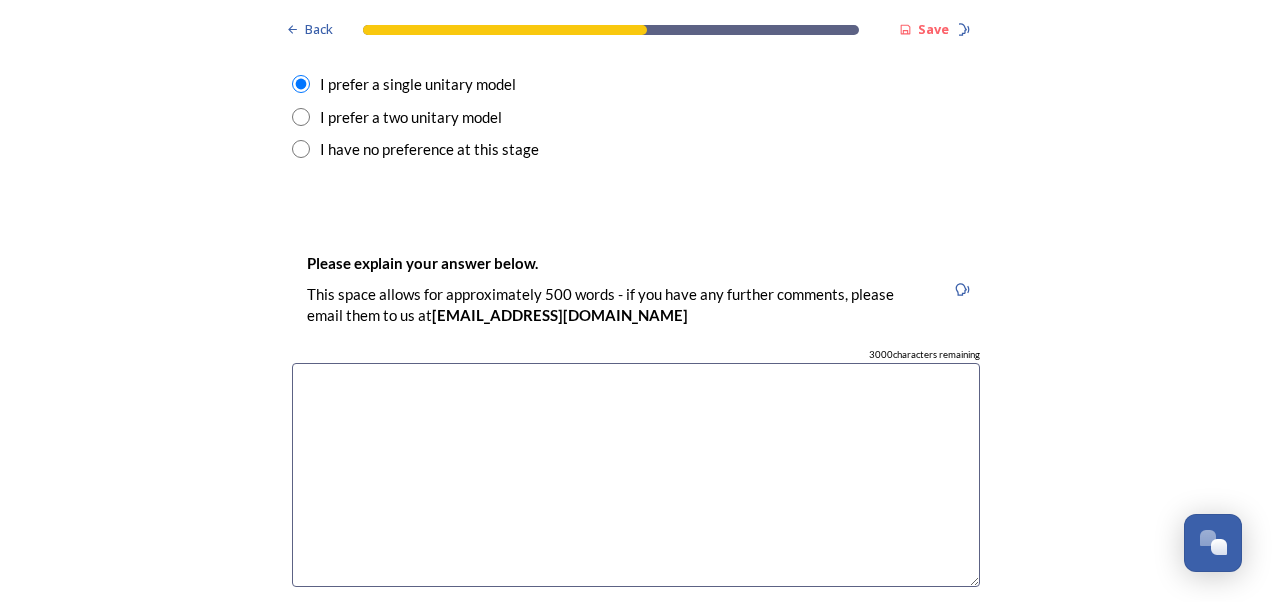 click at bounding box center (636, 475) 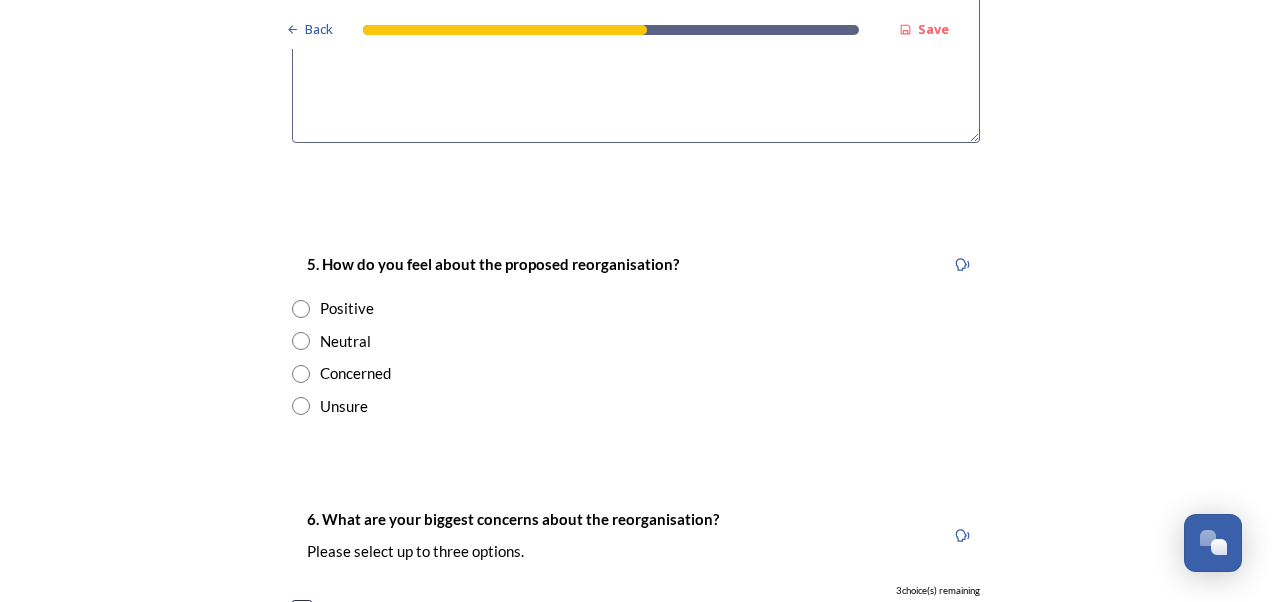 scroll, scrollTop: 3236, scrollLeft: 0, axis: vertical 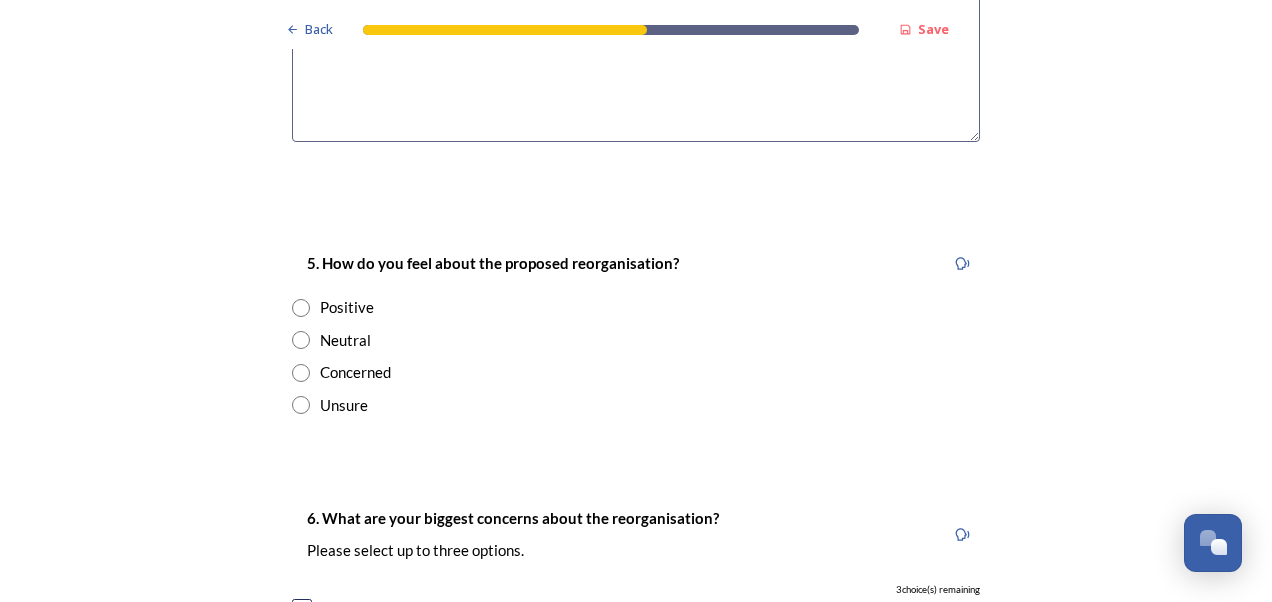 type on "I don't want to be made redundant or have to move office." 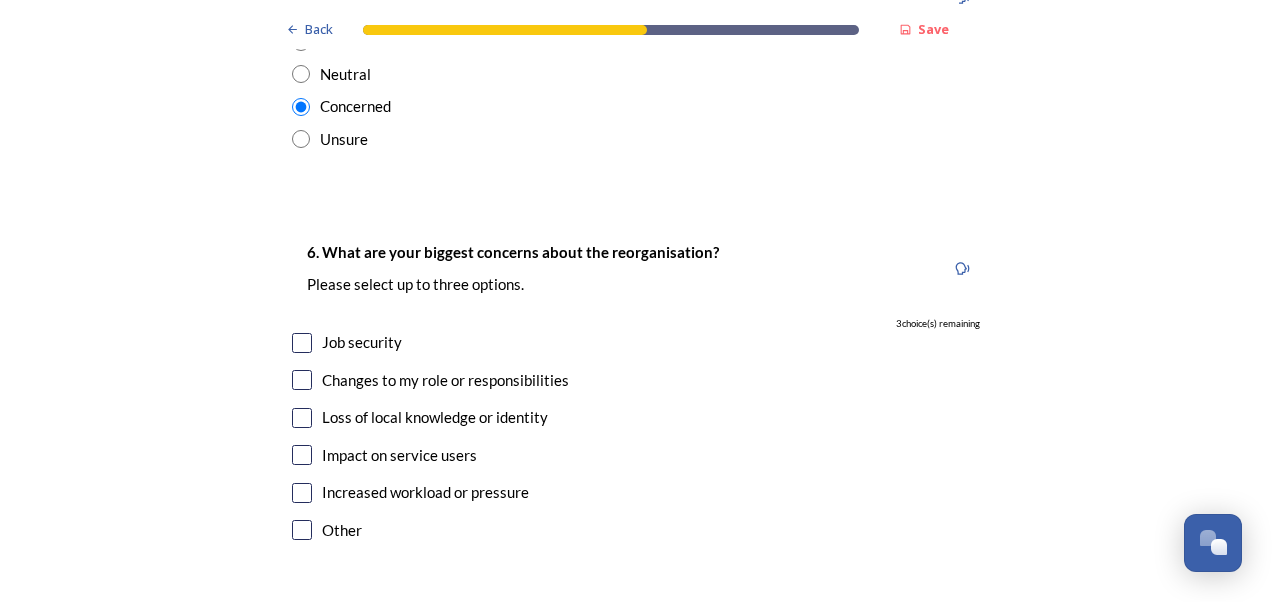 scroll, scrollTop: 3503, scrollLeft: 0, axis: vertical 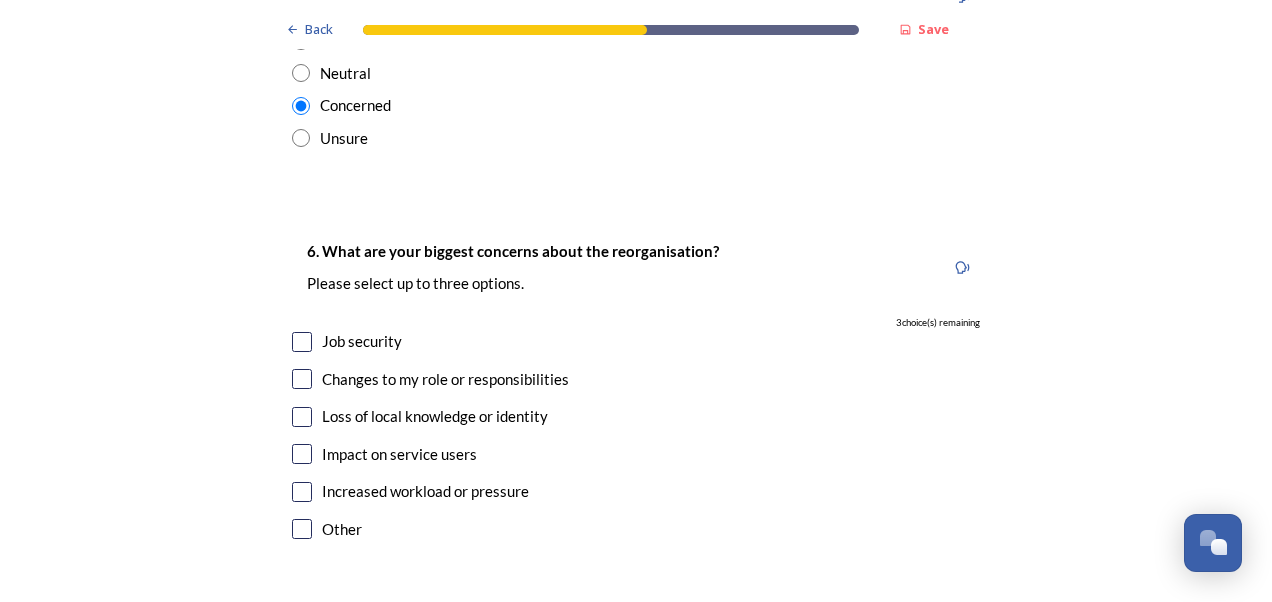 click at bounding box center (302, 342) 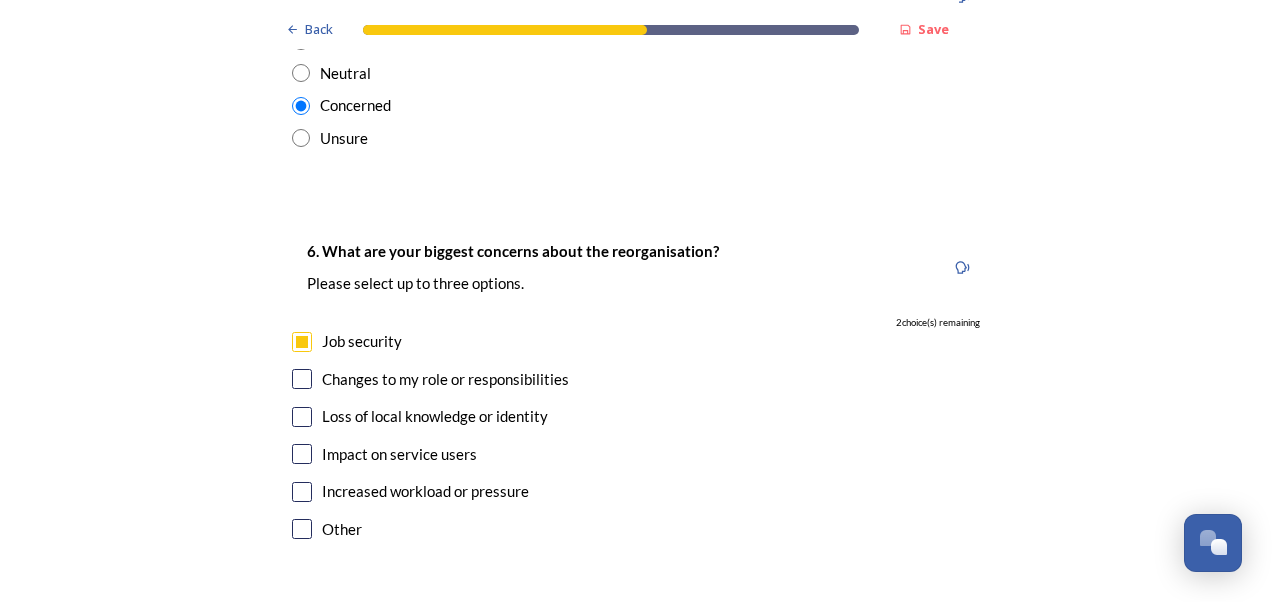 click at bounding box center (302, 454) 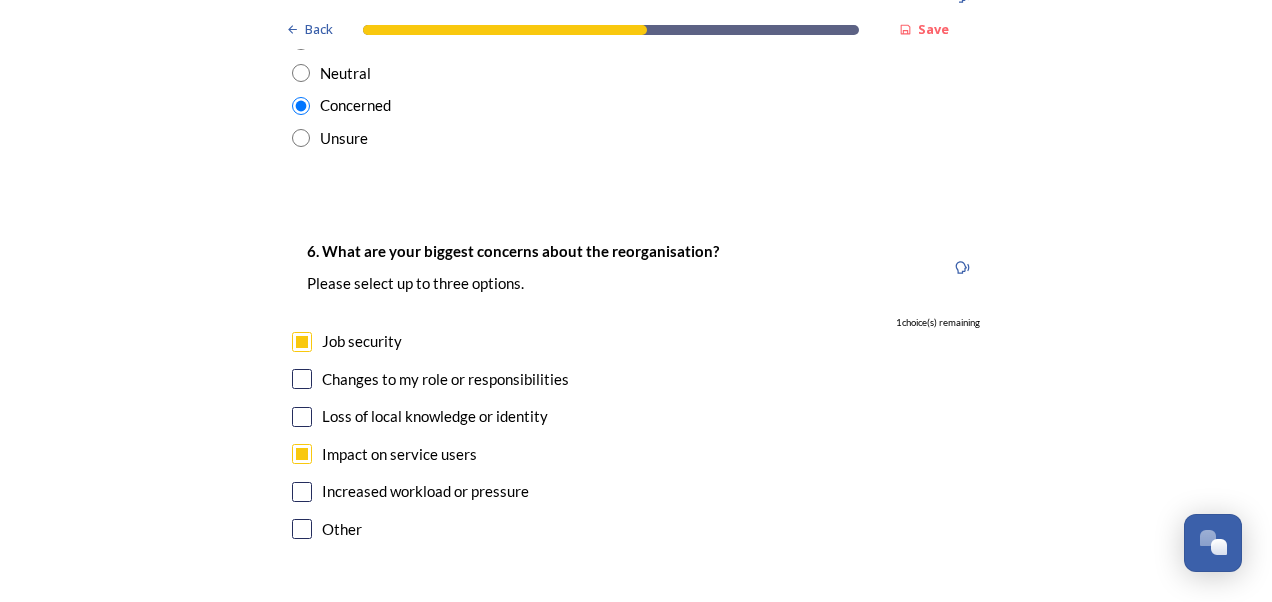 click at bounding box center [302, 492] 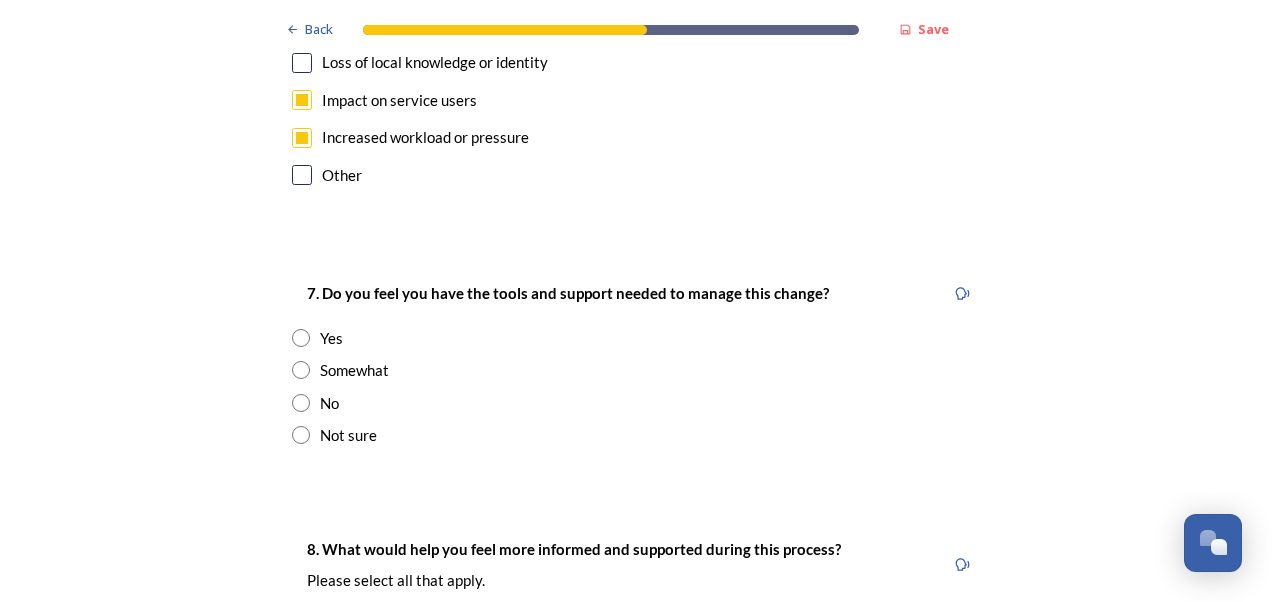 scroll, scrollTop: 3860, scrollLeft: 0, axis: vertical 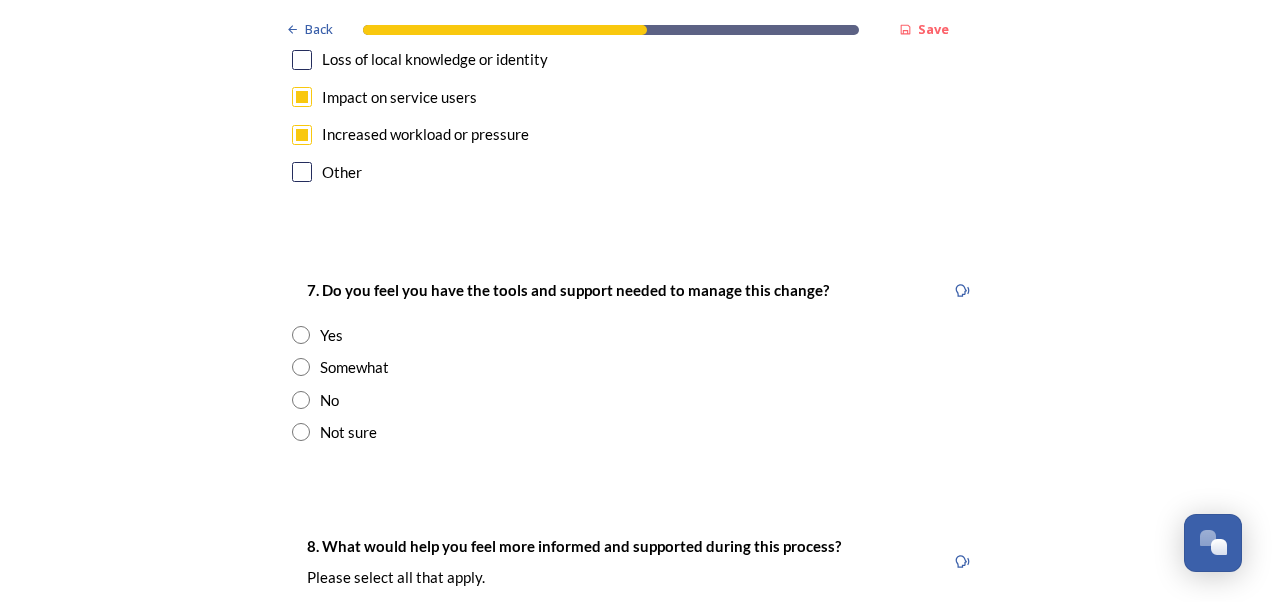 click at bounding box center [301, 400] 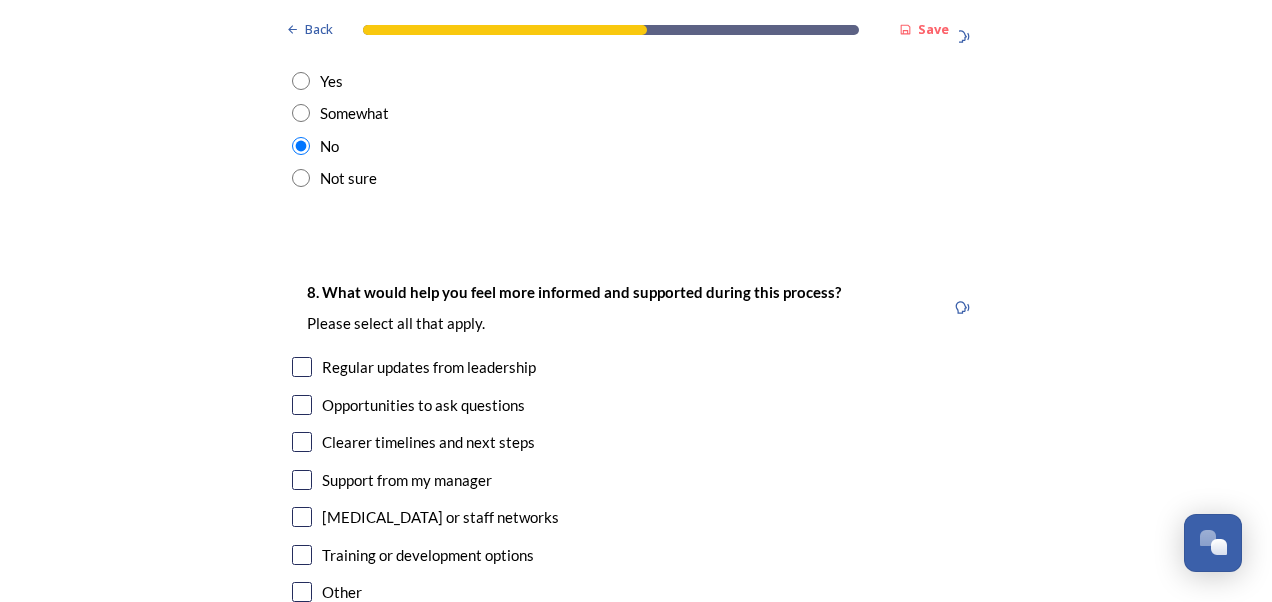 scroll, scrollTop: 4150, scrollLeft: 0, axis: vertical 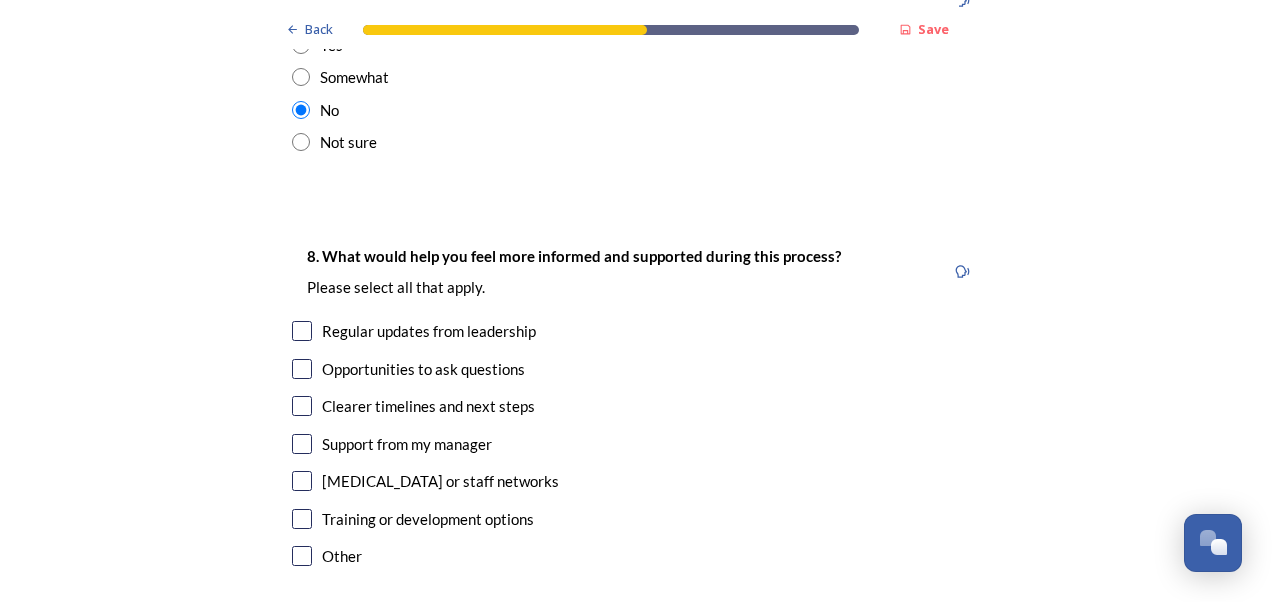 click at bounding box center (302, 406) 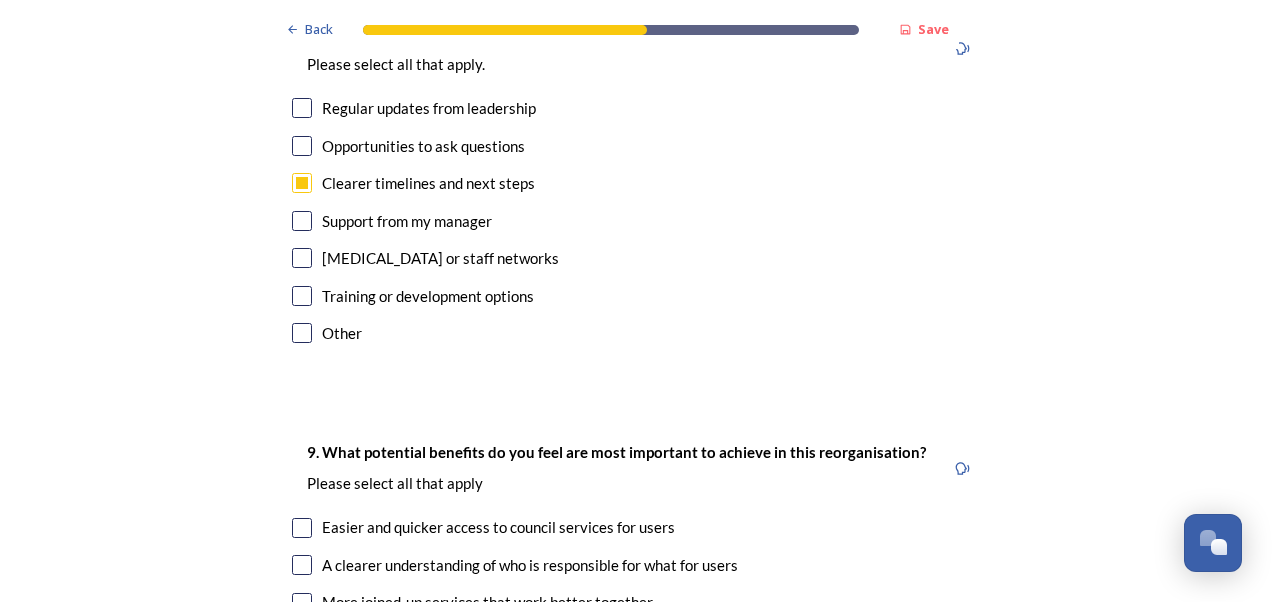 scroll, scrollTop: 4385, scrollLeft: 0, axis: vertical 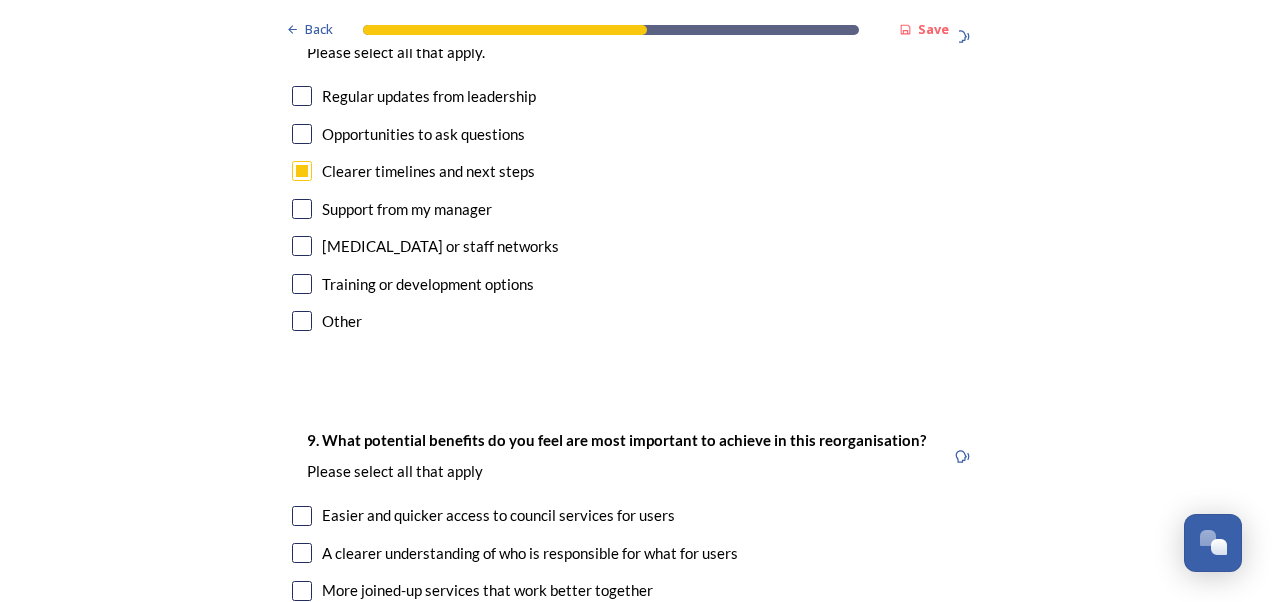 click at bounding box center [302, 284] 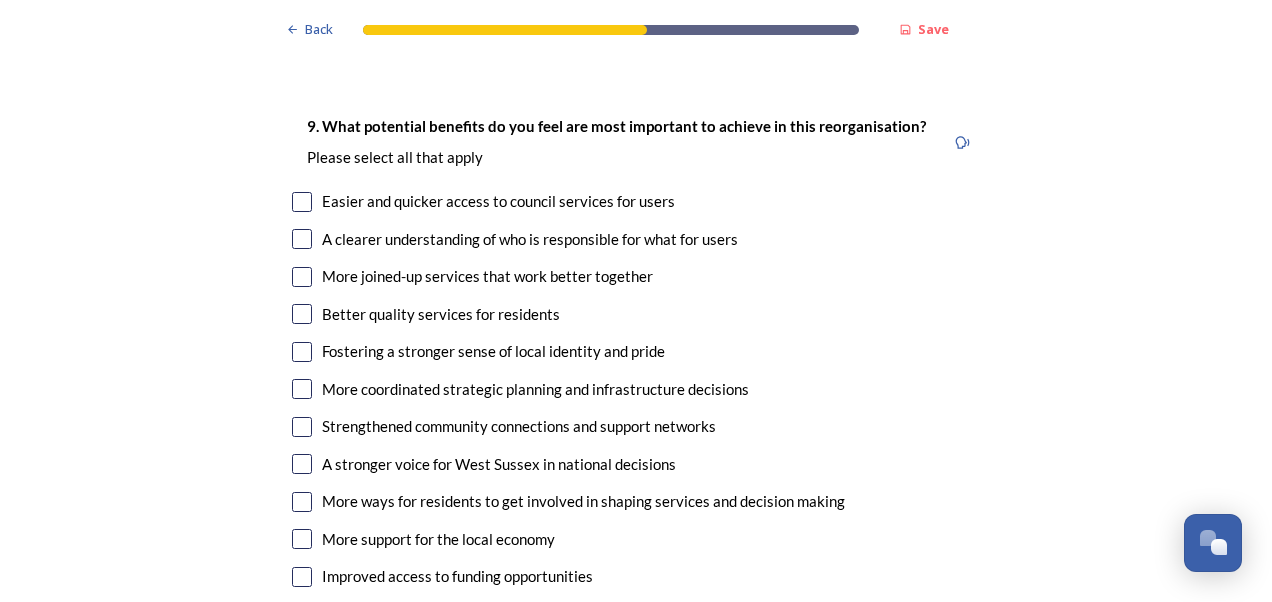scroll, scrollTop: 4702, scrollLeft: 0, axis: vertical 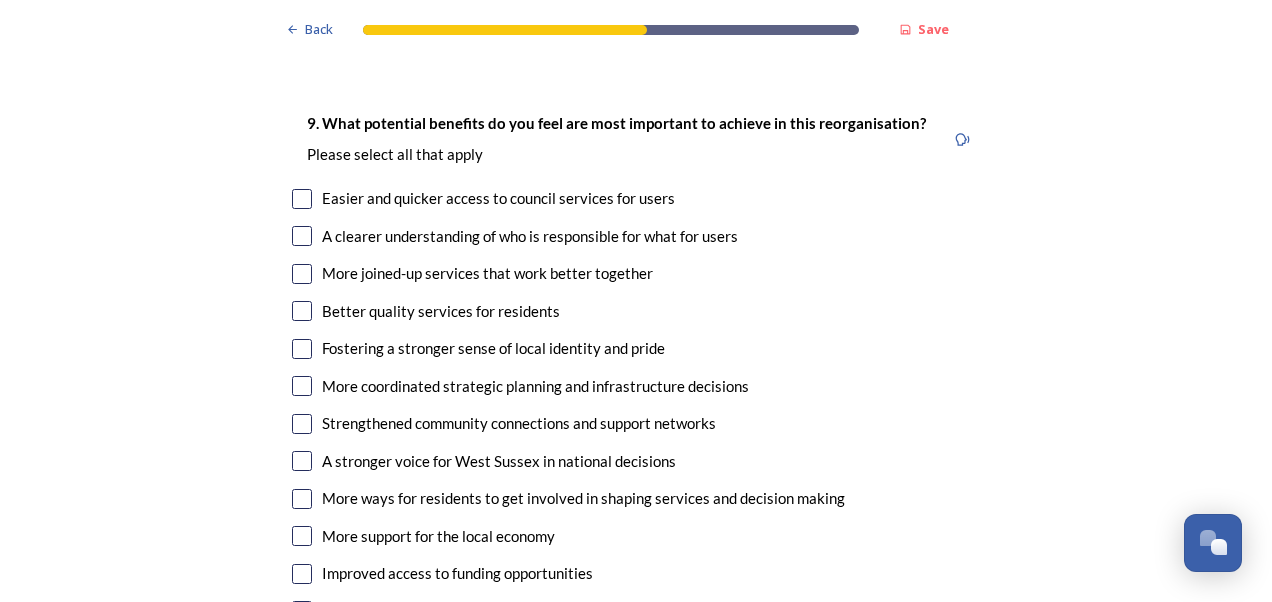 click at bounding box center (302, 199) 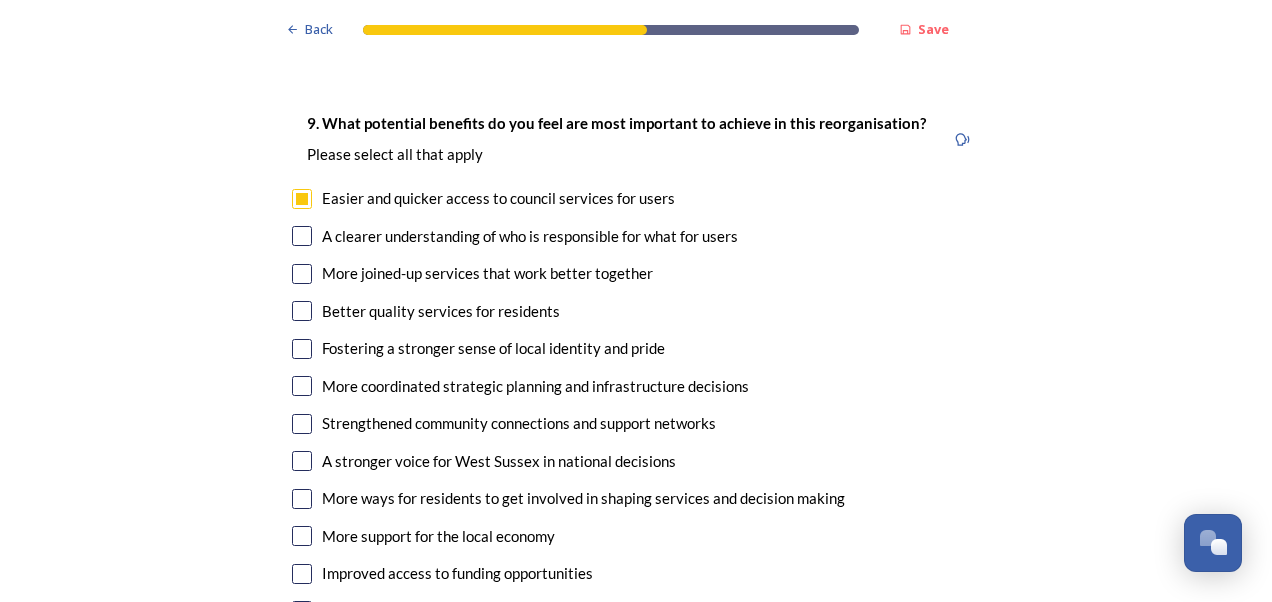click at bounding box center [302, 274] 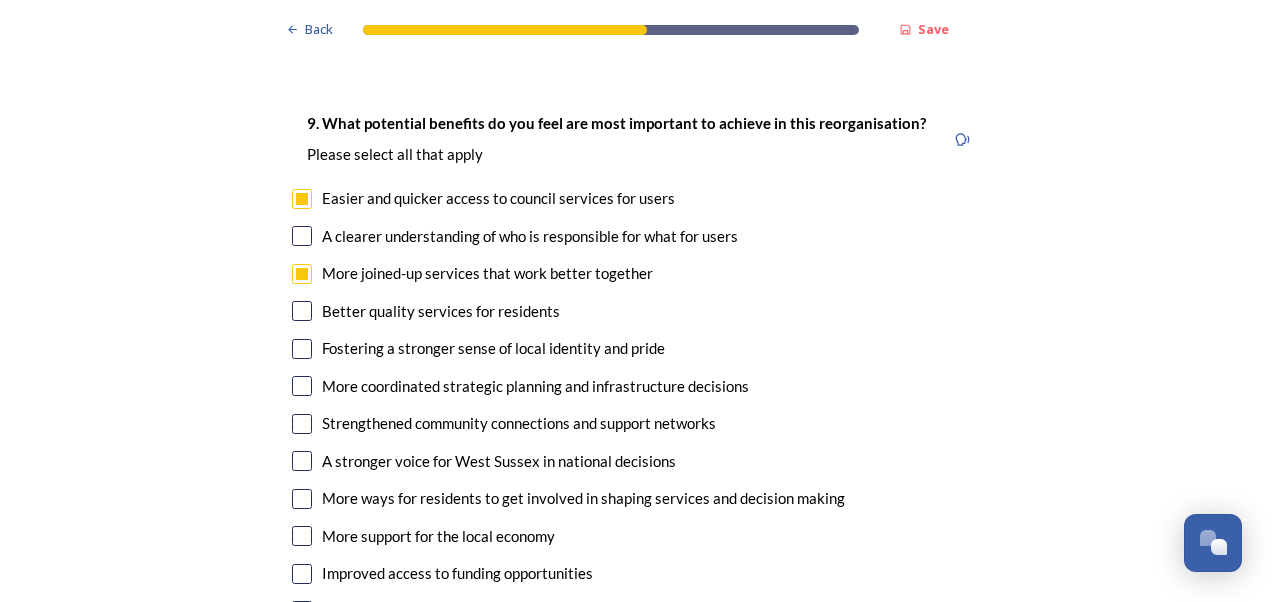click at bounding box center [302, 311] 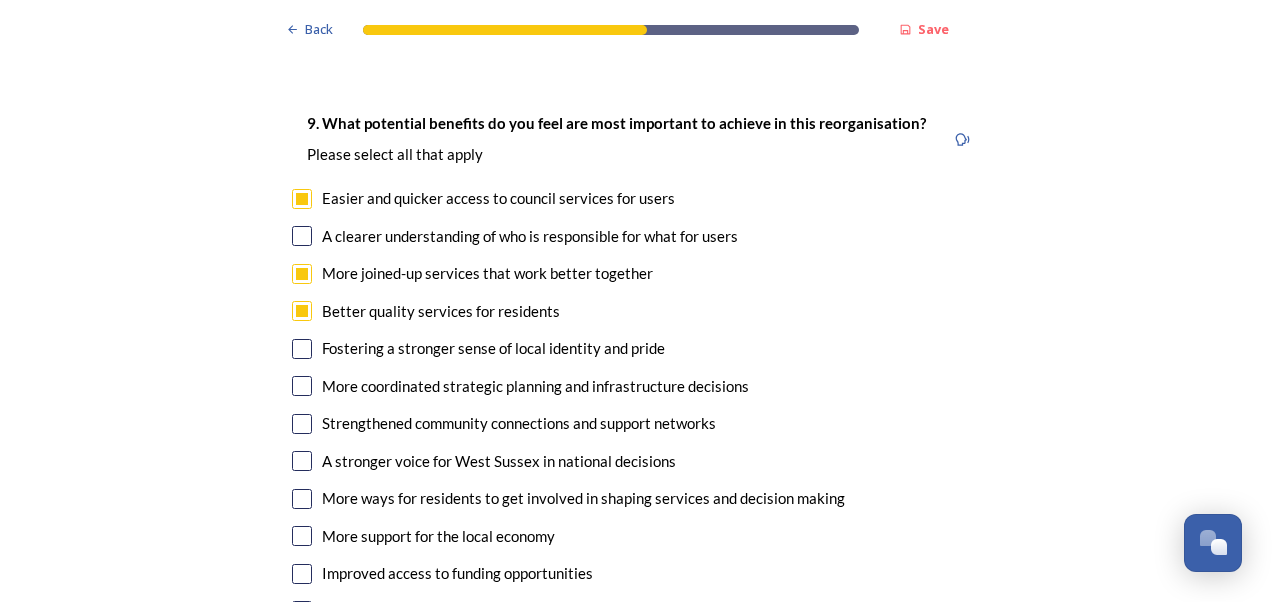 click on "9. What potential benefits do you feel are most important to achieve in this reorganisation? ﻿Please select all that apply Easier and quicker access to council services for users A clearer understanding of who is responsible for what for users More joined-up services that work better together Better quality services for residents Fostering a stronger sense of local identity and pride More coordinated strategic planning and infrastructure decisions  Strengthened community connections and support networks A stronger voice for West Sussex in national decisions More ways for residents to get involved in shaping services and decision making More support for the local economy Improved access to funding opportunities Other" at bounding box center [636, 369] 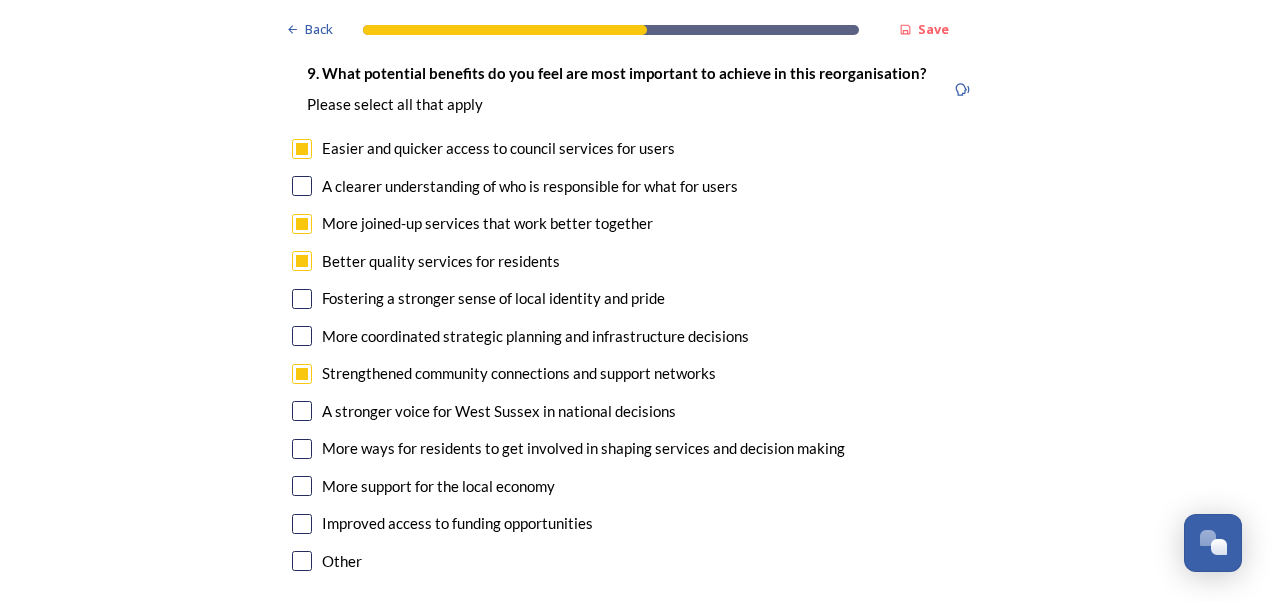 scroll, scrollTop: 4761, scrollLeft: 0, axis: vertical 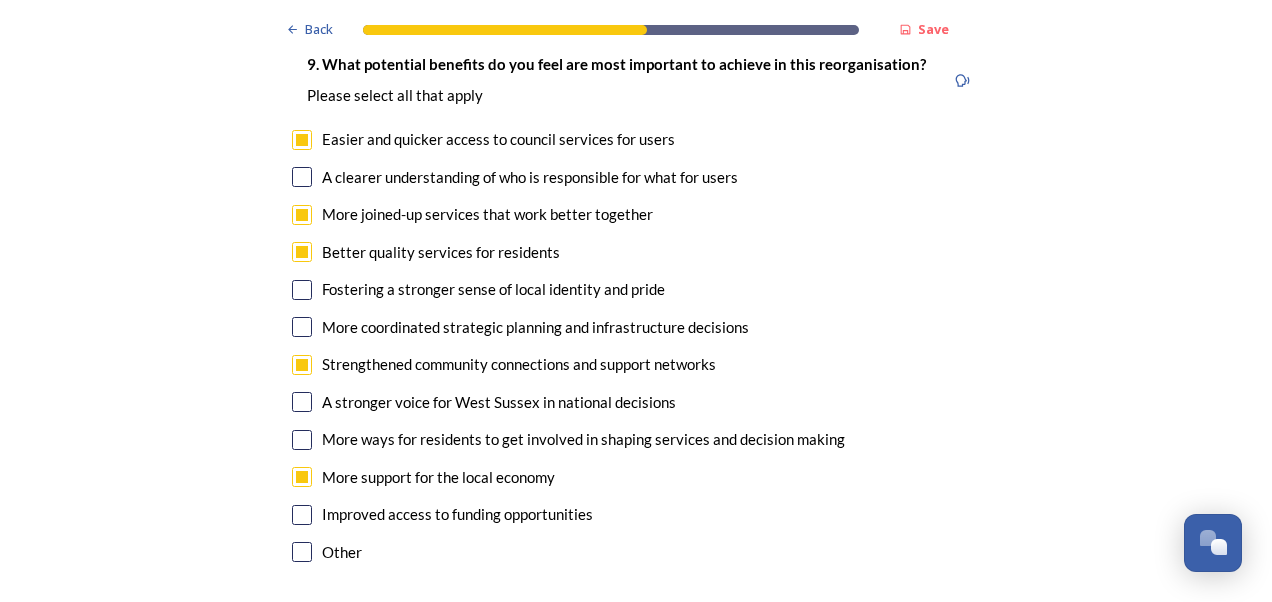 click at bounding box center (302, 515) 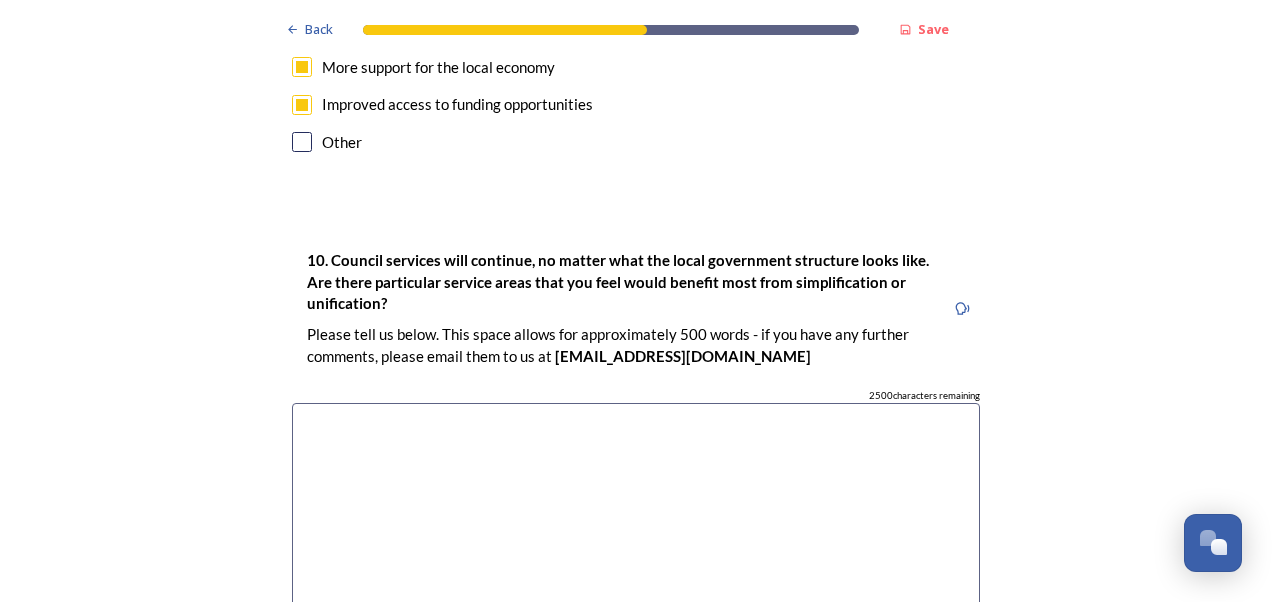 scroll, scrollTop: 5172, scrollLeft: 0, axis: vertical 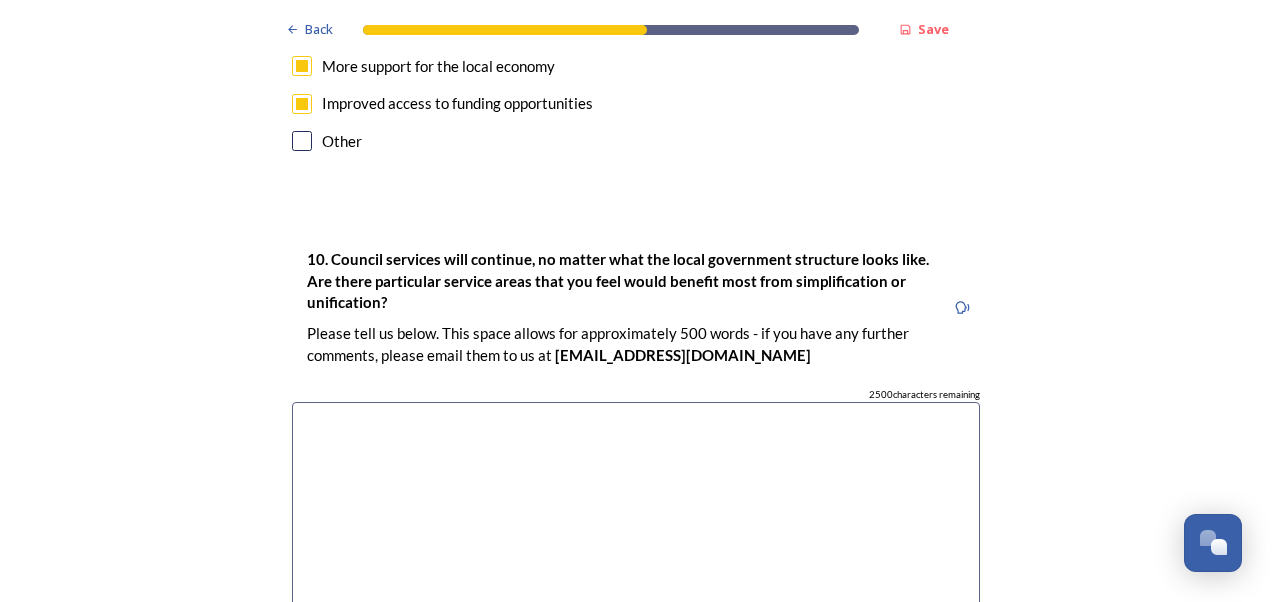 click at bounding box center (636, 514) 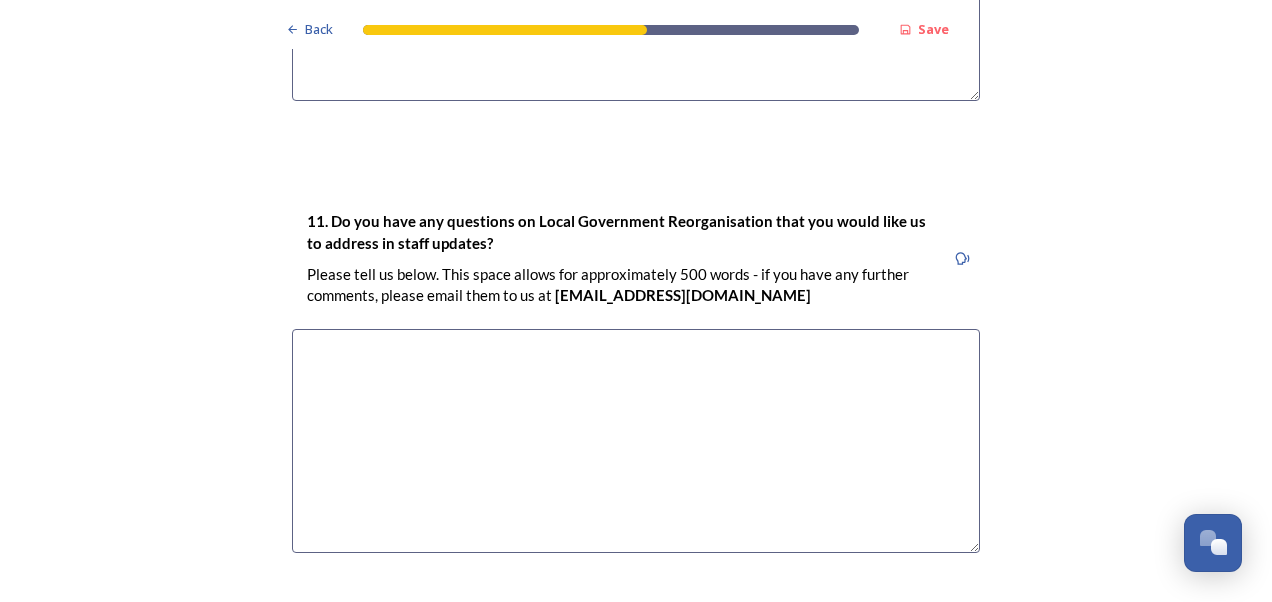 scroll, scrollTop: 5700, scrollLeft: 0, axis: vertical 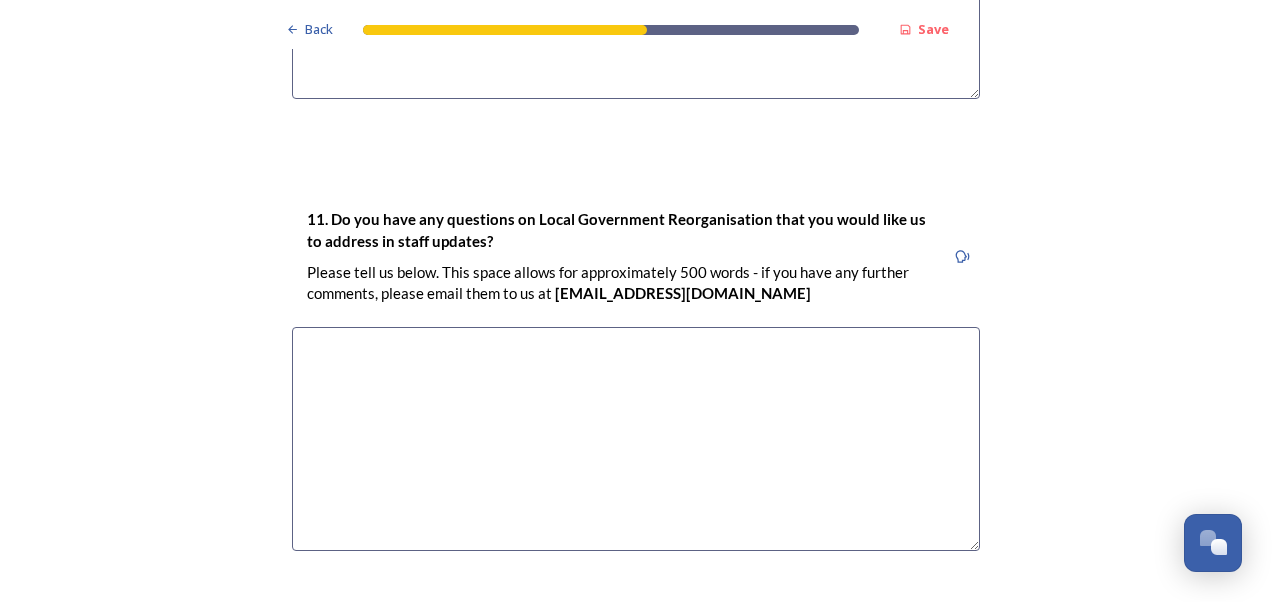type on "Childrens services" 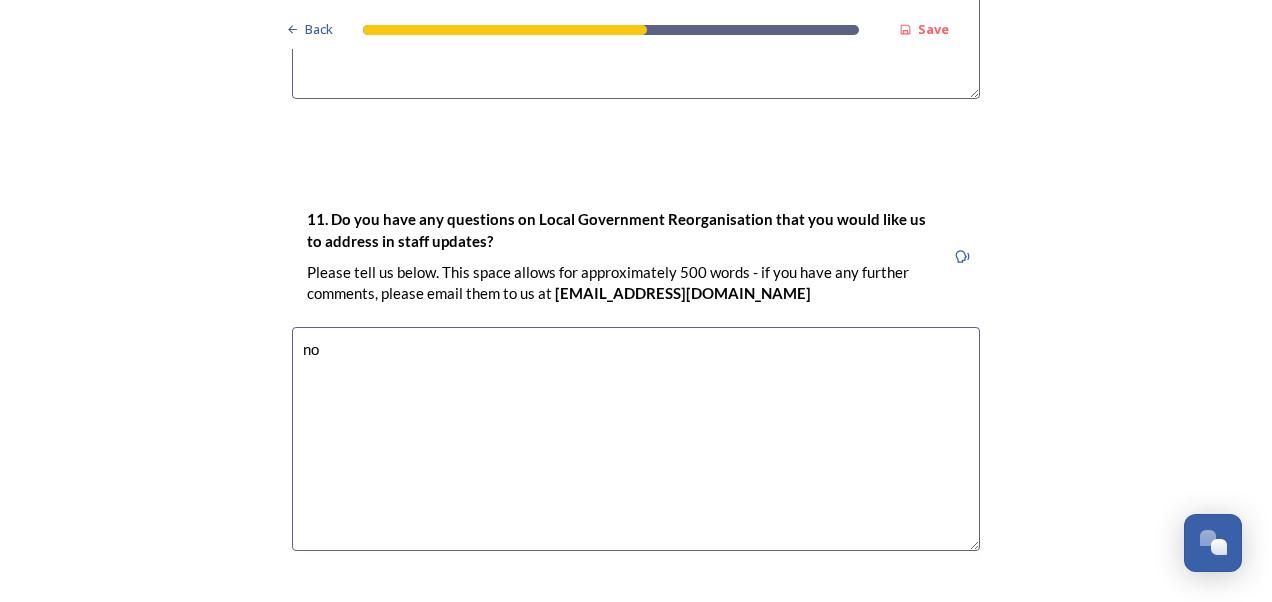 scroll, scrollTop: 5842, scrollLeft: 0, axis: vertical 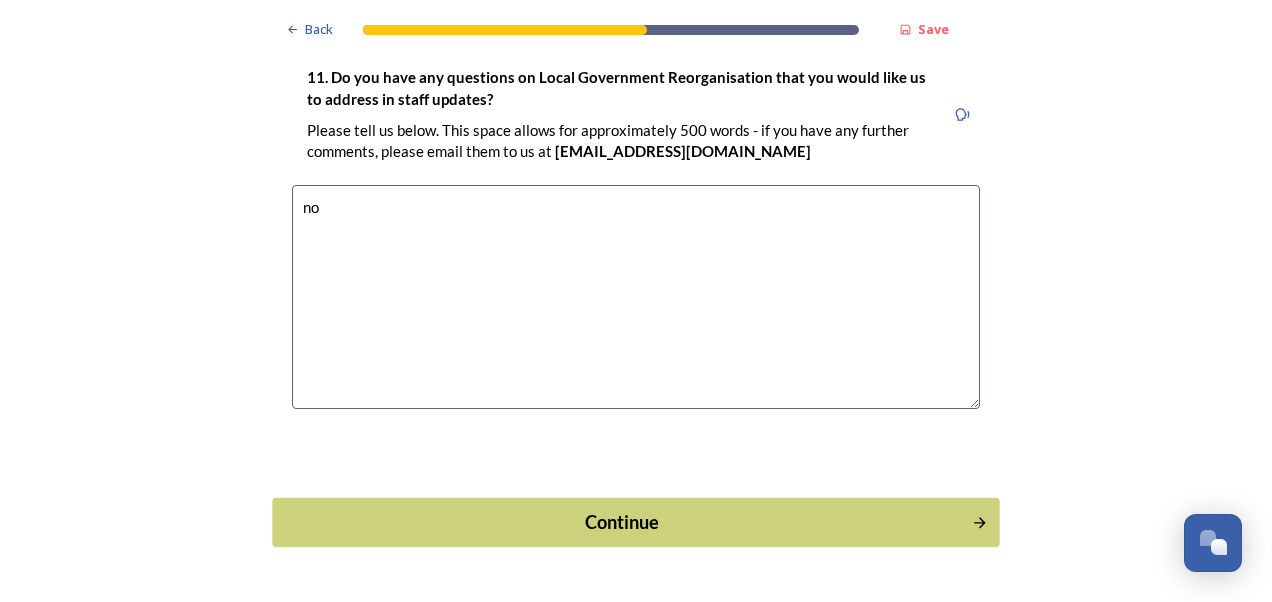 type on "no" 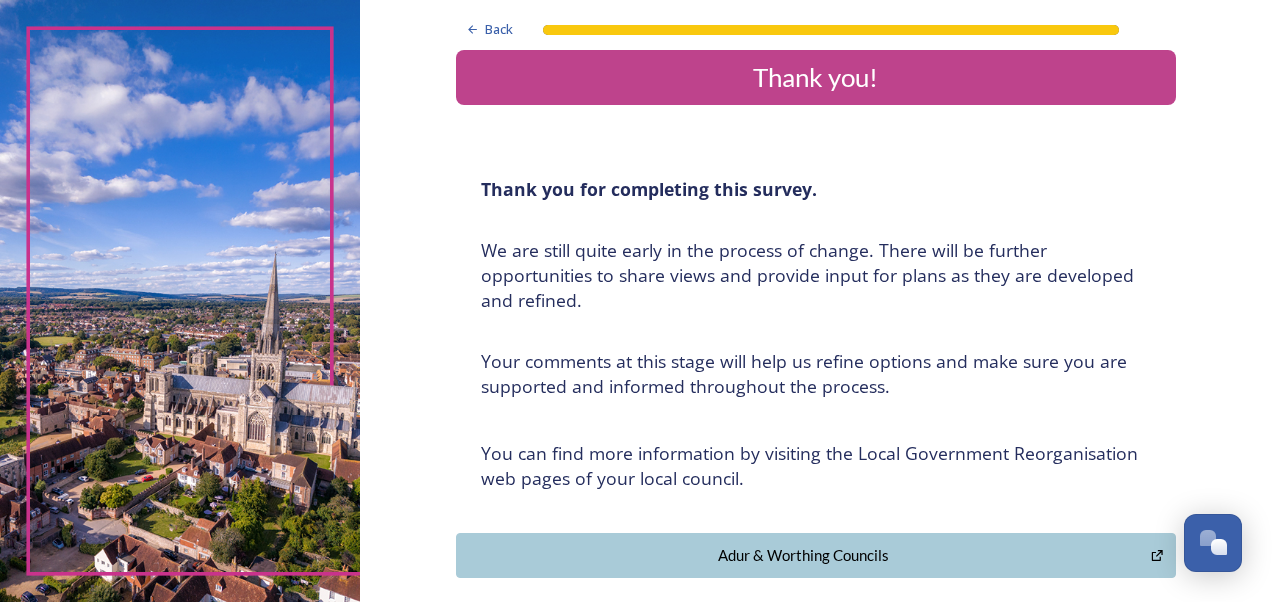 scroll, scrollTop: 18, scrollLeft: 0, axis: vertical 